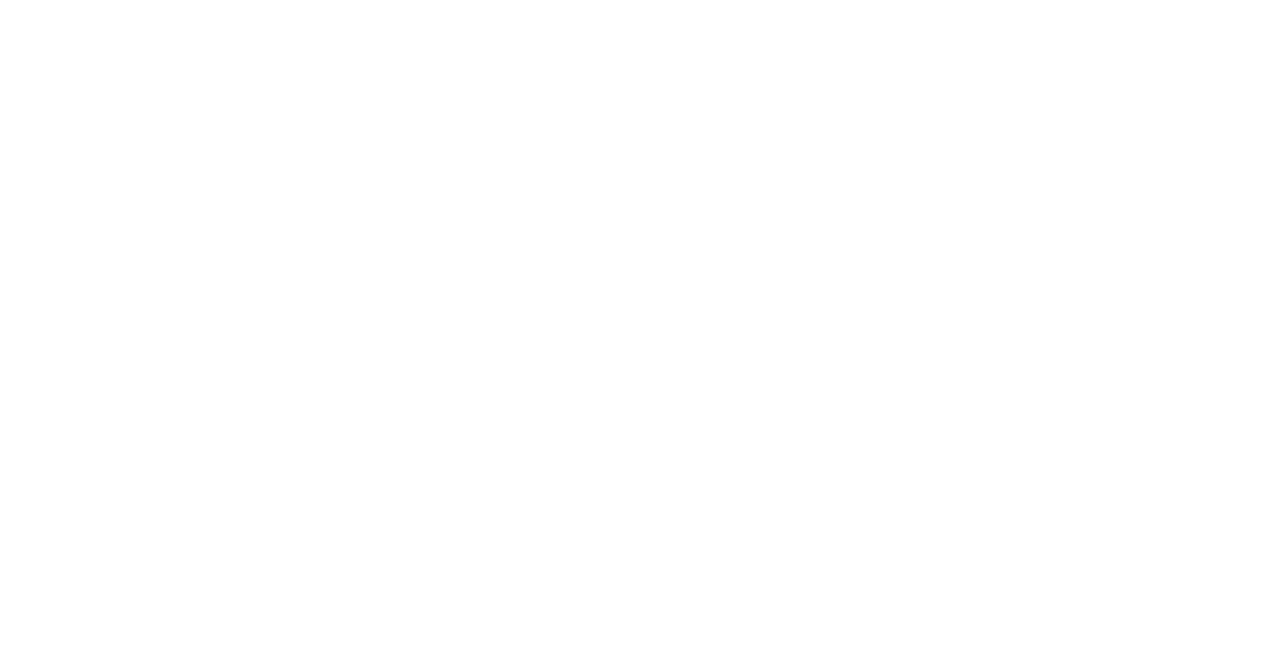 scroll, scrollTop: 0, scrollLeft: 0, axis: both 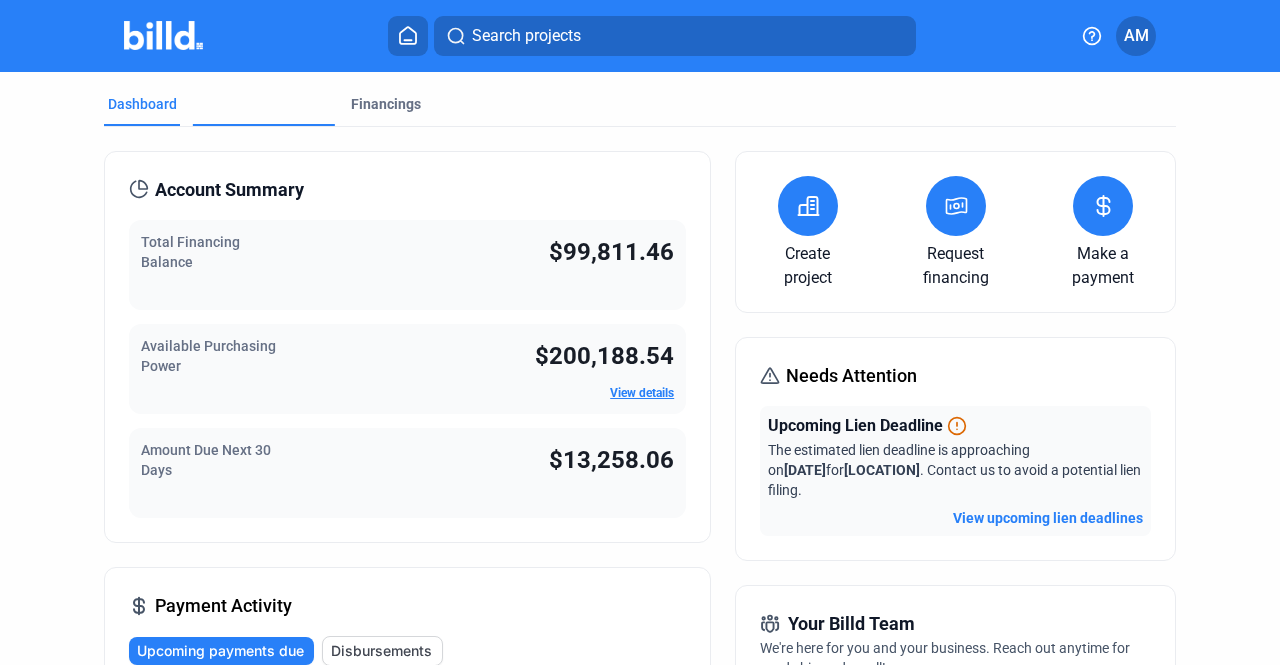 click on "Projects" at bounding box center [223, 170] 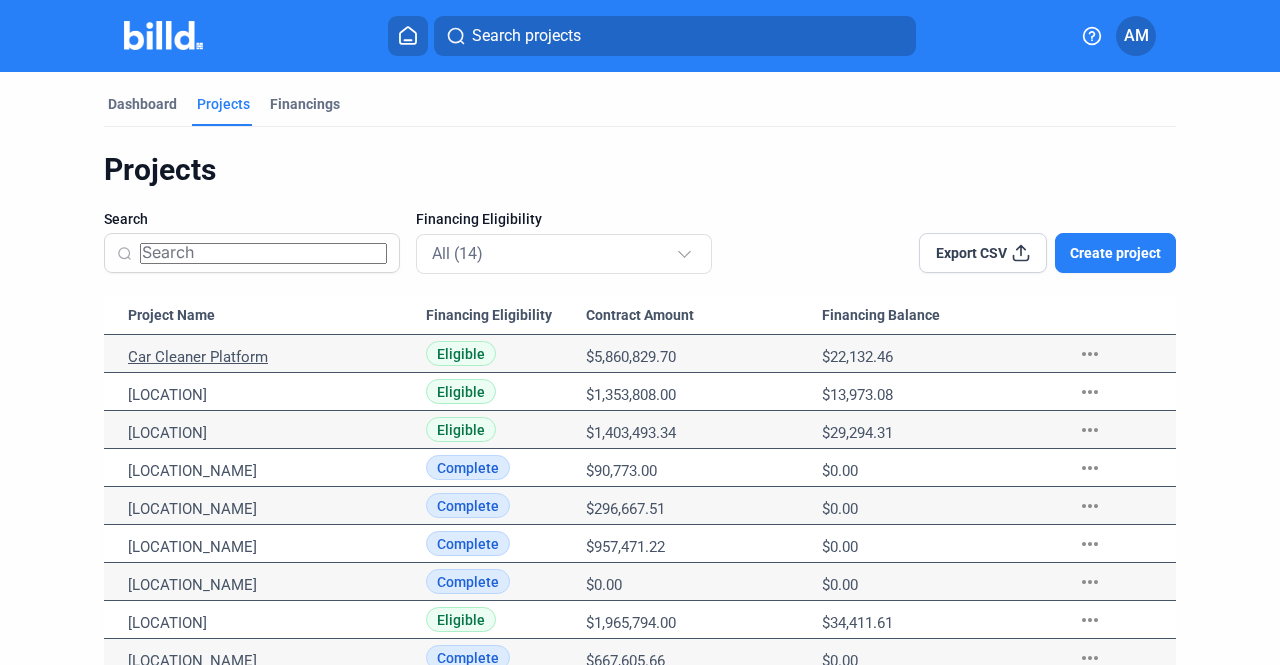 click on "Car Cleaner Platform" at bounding box center (269, 357) 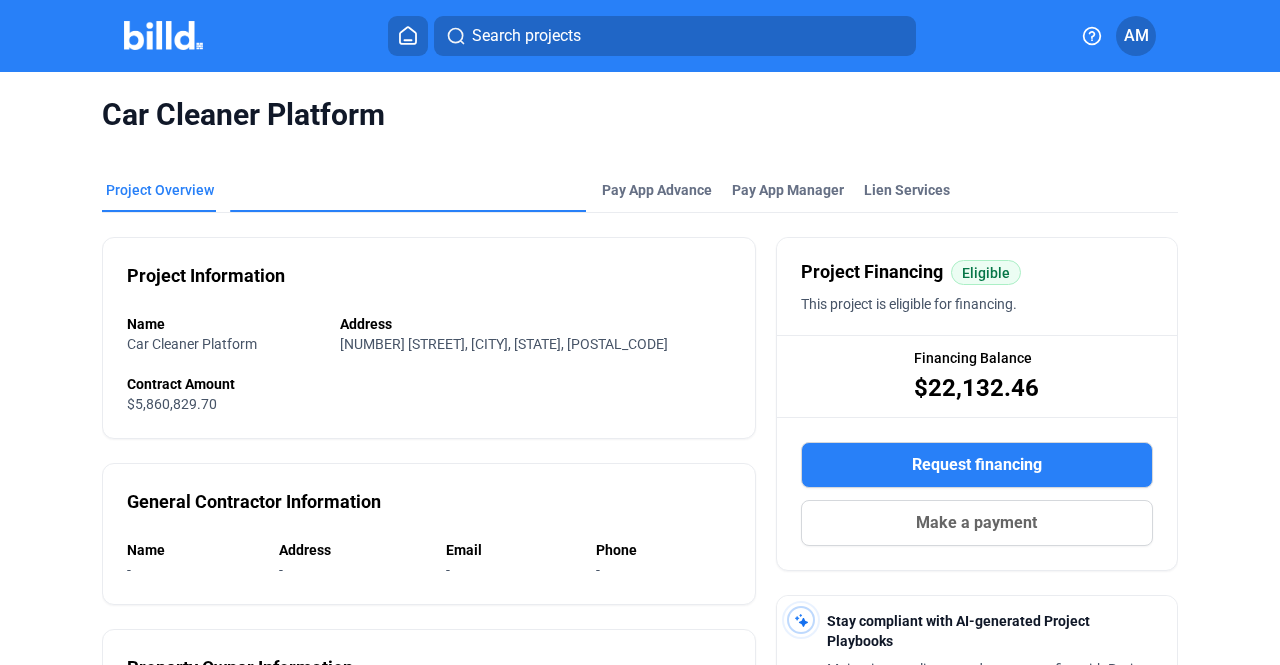 click on "Material Financing" at bounding box center (294, 403) 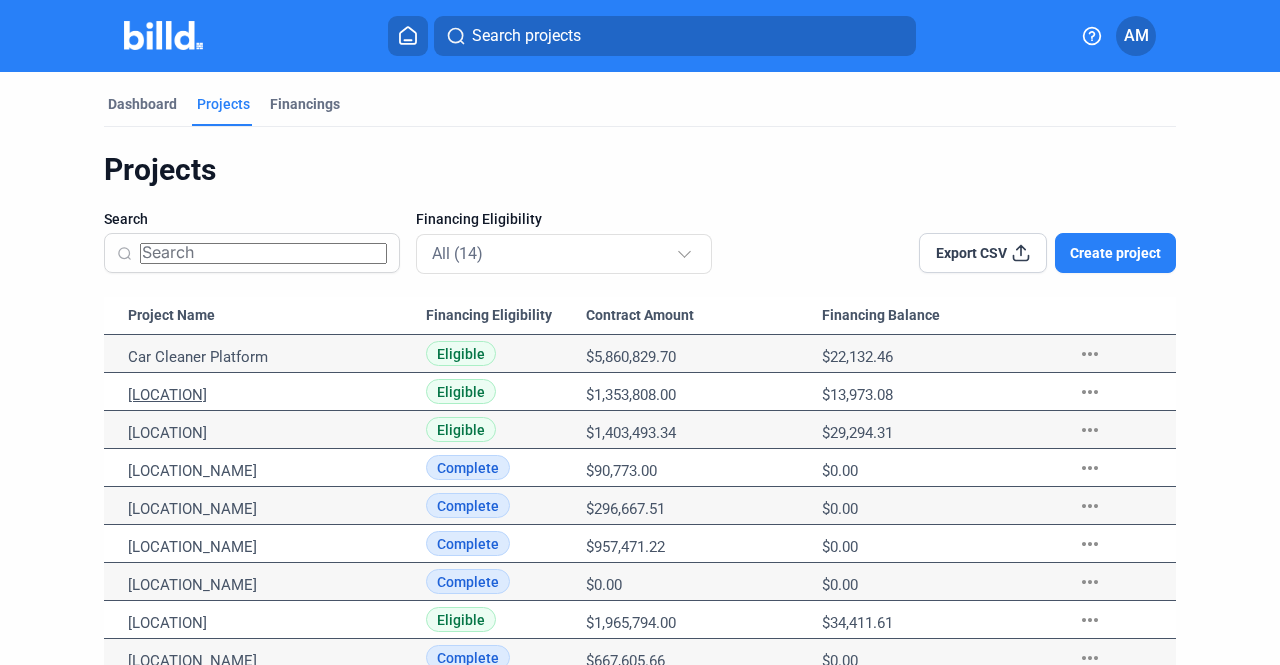 click on "[LOCATION]" at bounding box center [269, 357] 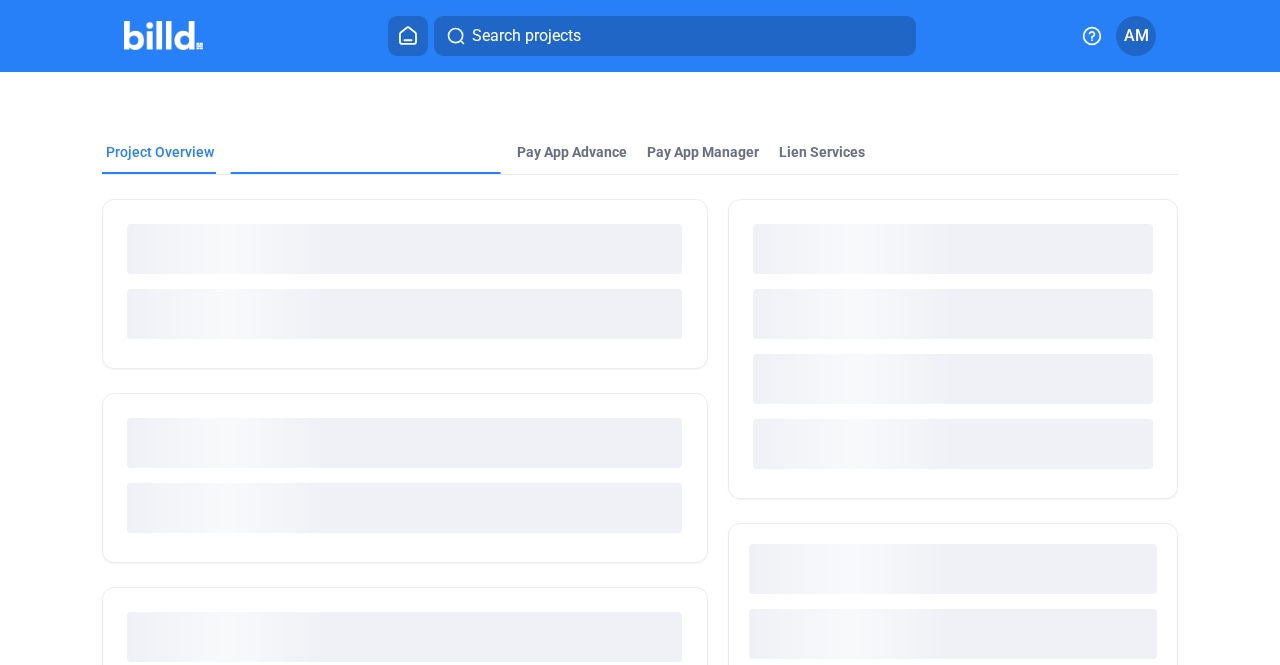 click on "Material Financing" at bounding box center [294, 280] 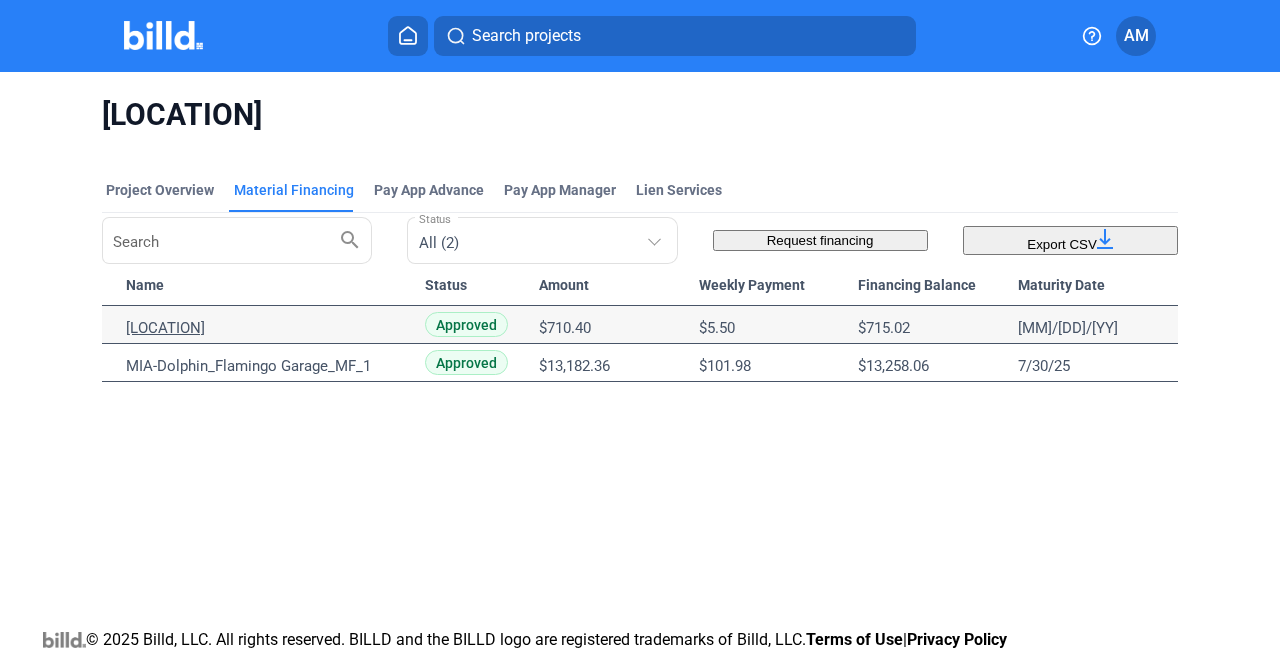 click on "[LOCATION]" at bounding box center [267, 328] 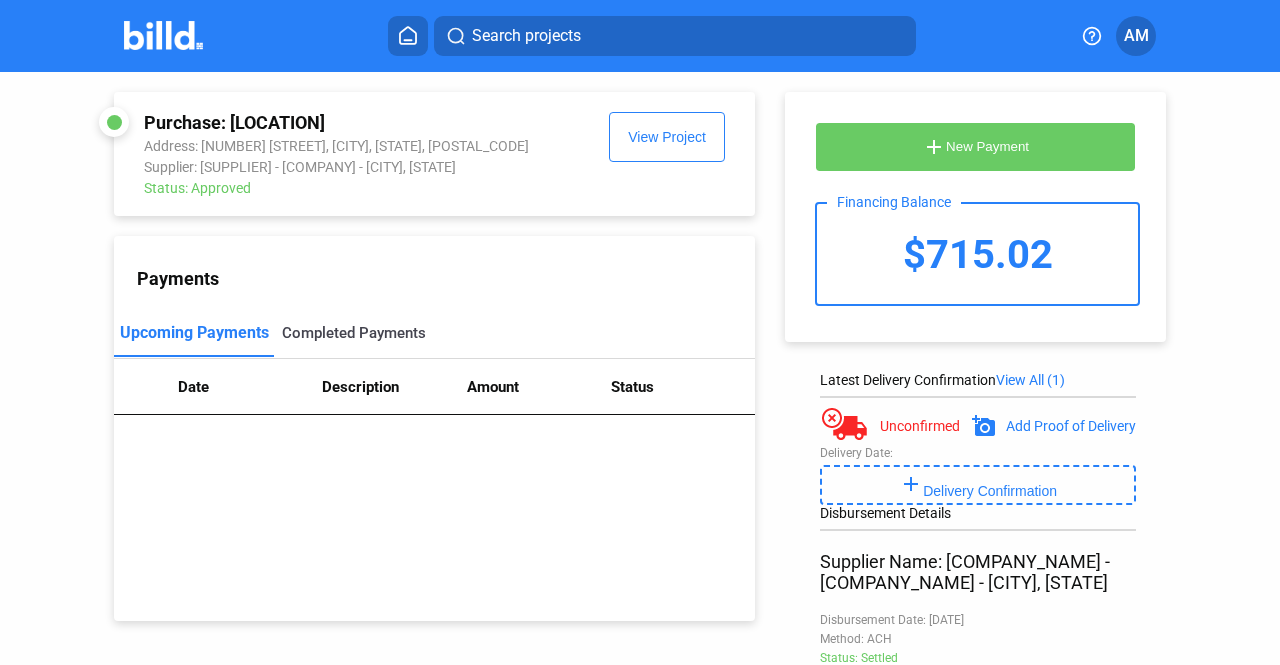 click on "Completed Payments" at bounding box center [354, 333] 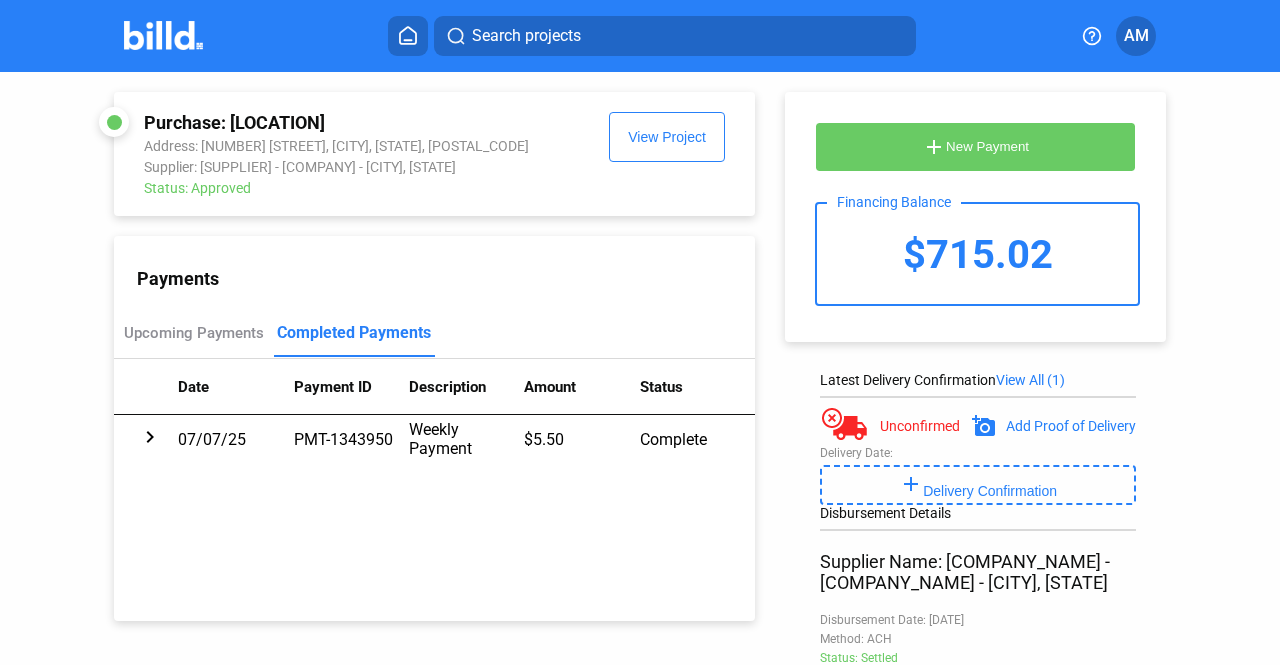 click on "New Payment" at bounding box center (987, 146) 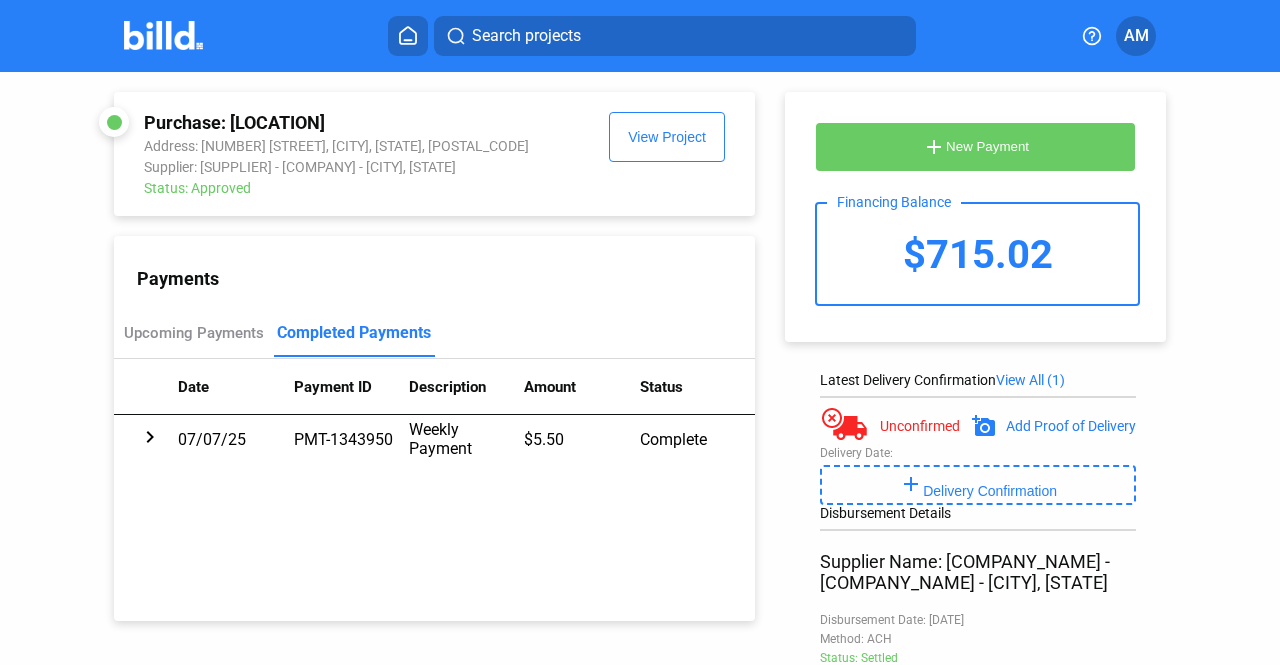 click at bounding box center [959, 983] 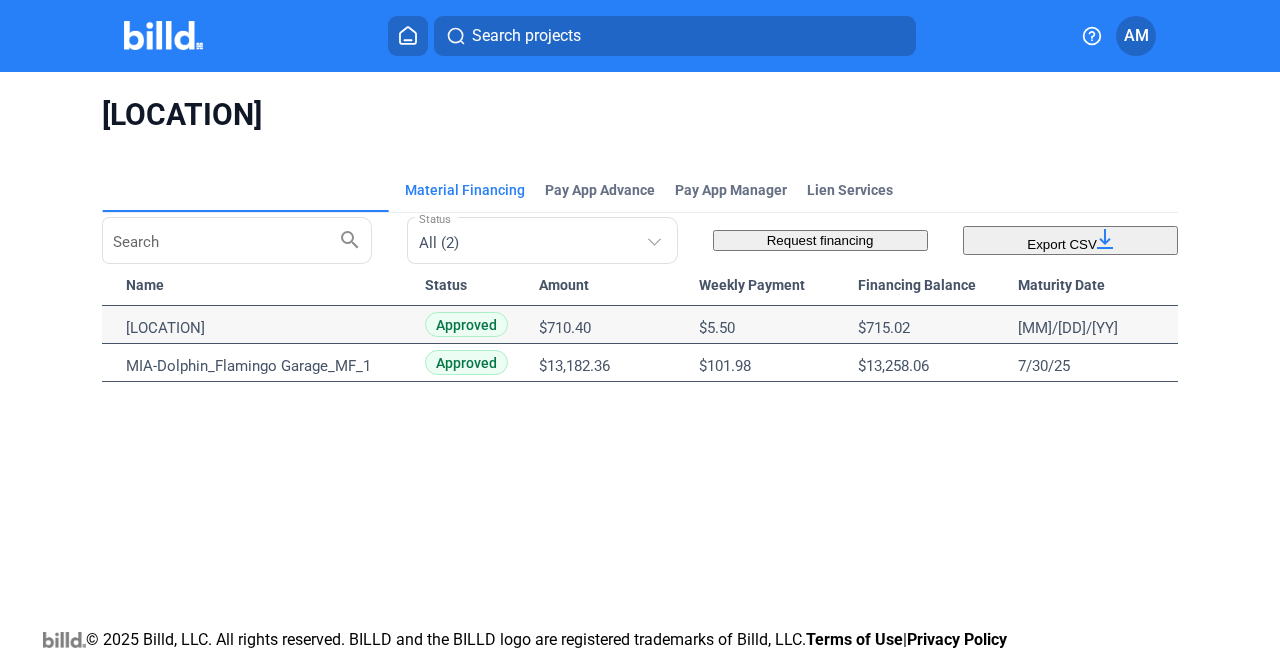 click on "Project Overview" at bounding box center (160, 346) 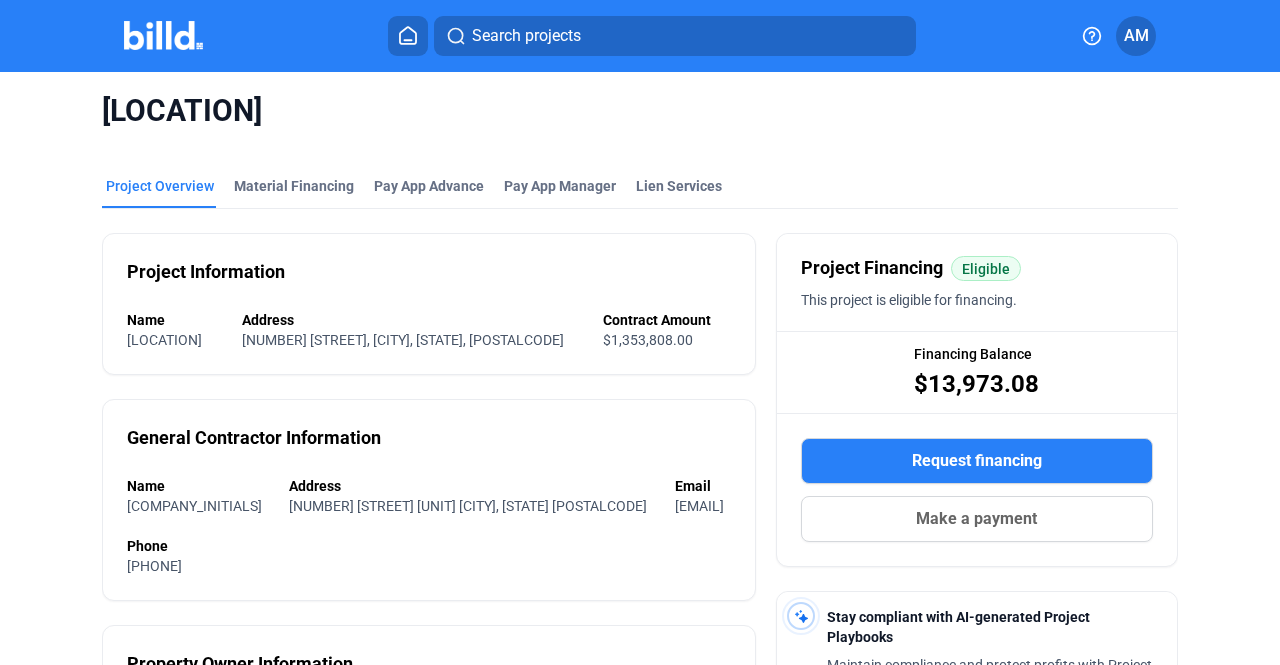 scroll, scrollTop: 0, scrollLeft: 0, axis: both 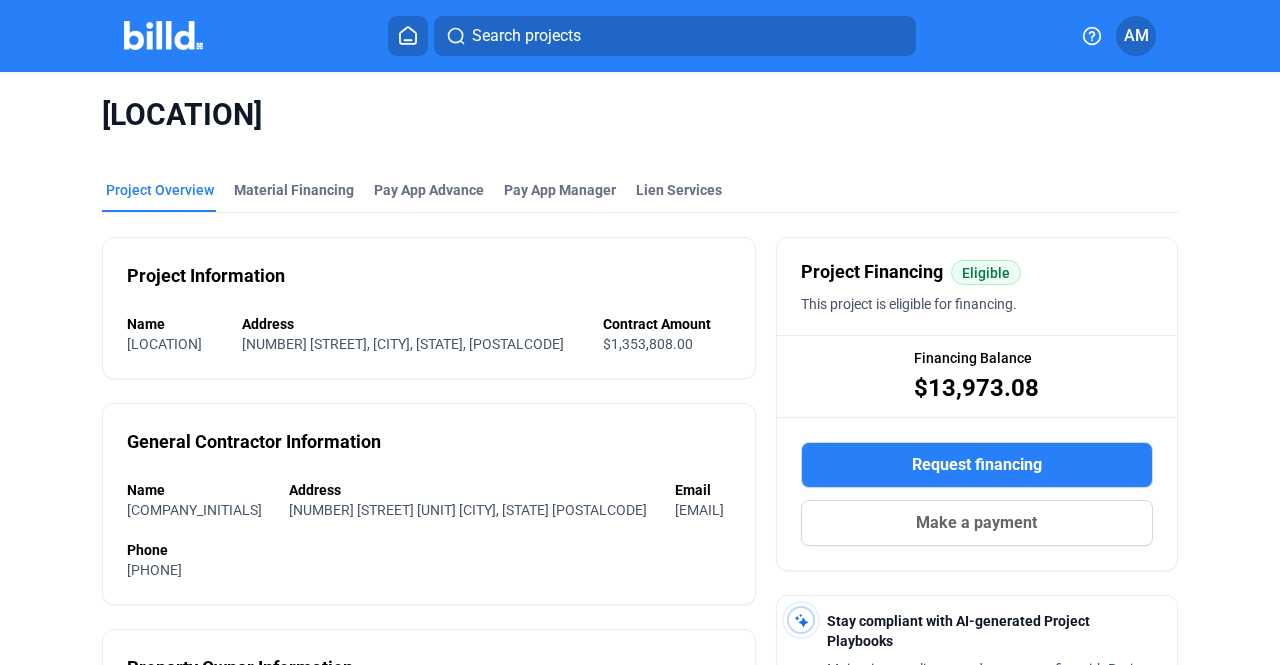 click at bounding box center [163, 35] 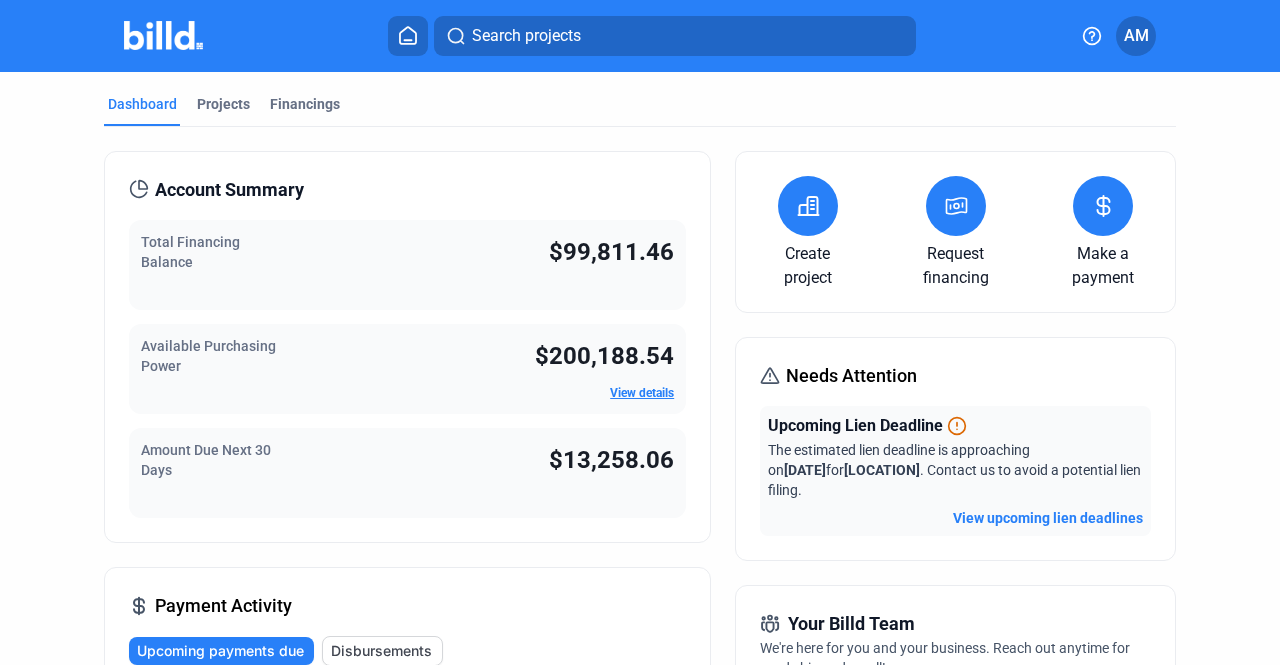click at bounding box center [163, 35] 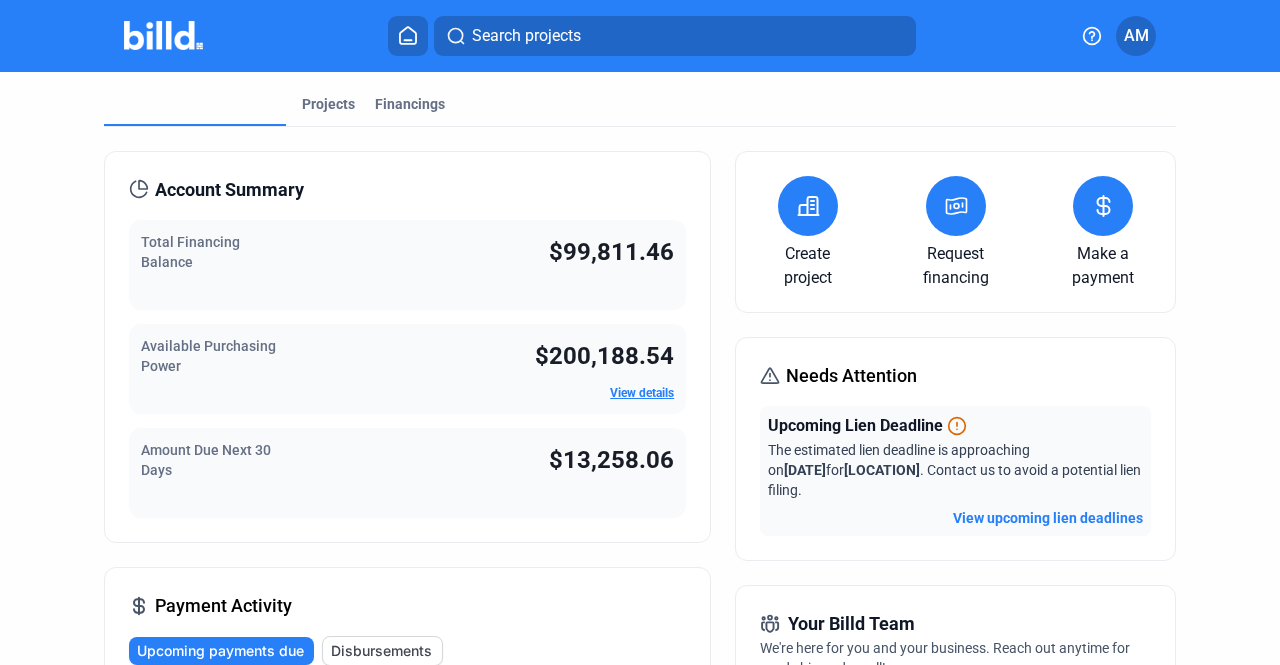 click on "Dashboard" at bounding box center (142, 194) 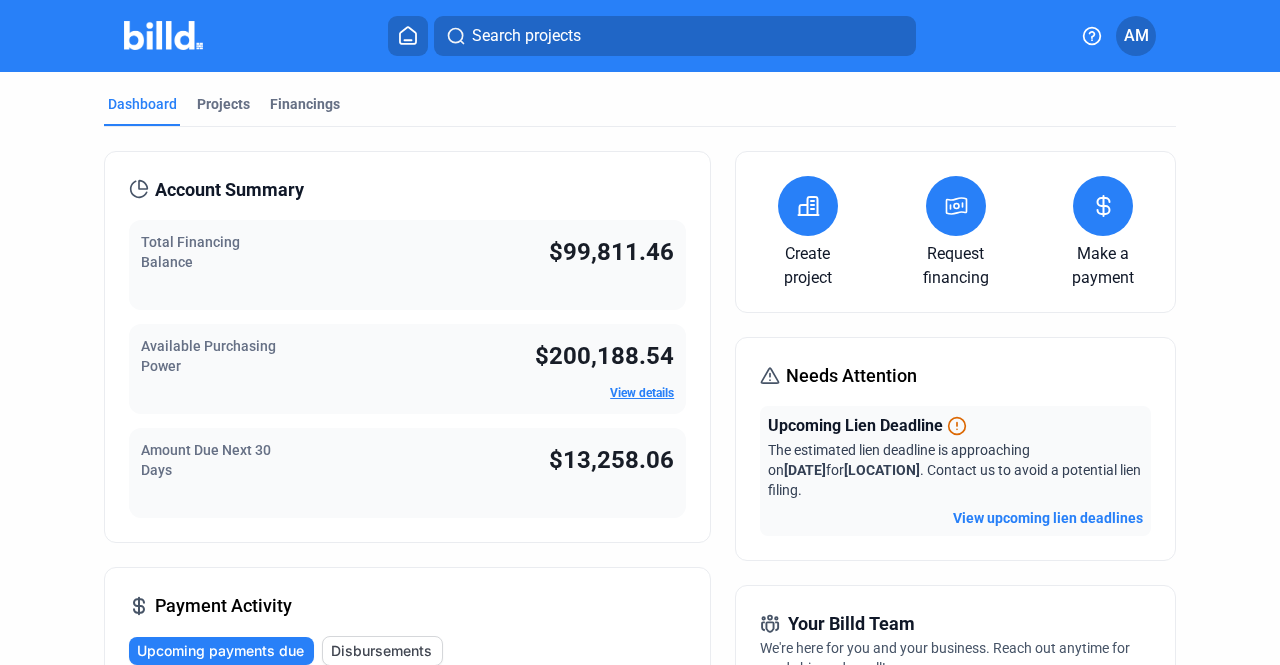 click at bounding box center [956, 206] 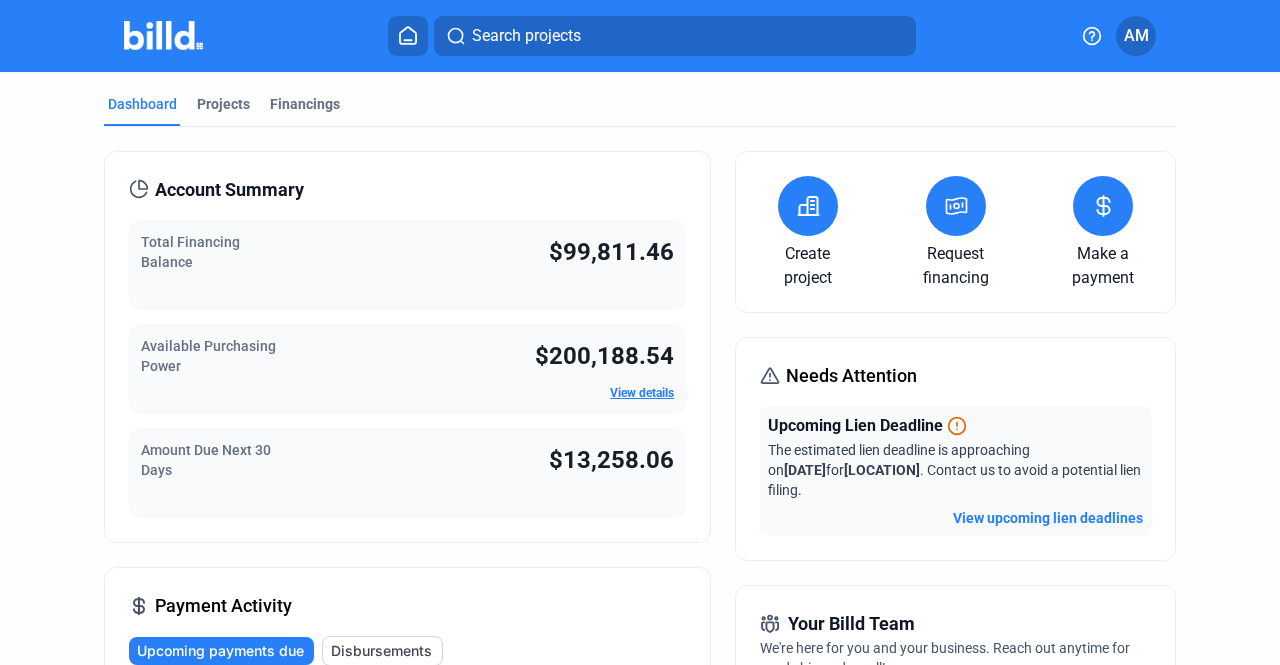 click on "Next" at bounding box center [759, 1150] 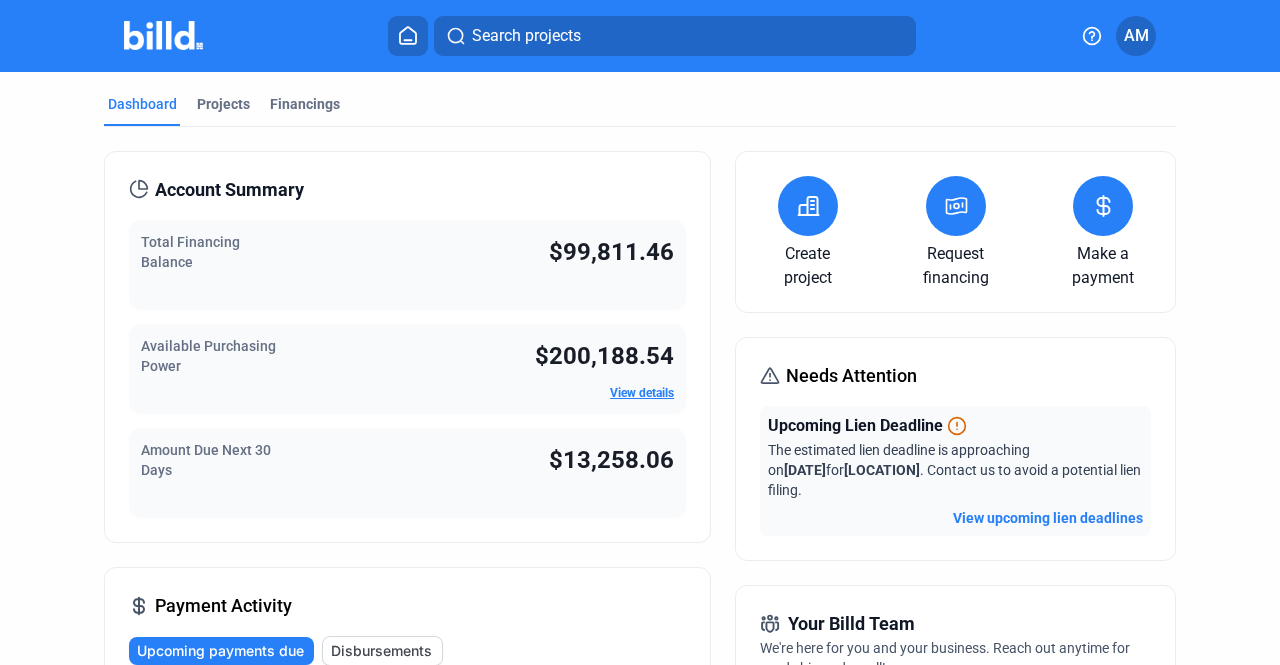 click on "Select Project" at bounding box center [503, 866] 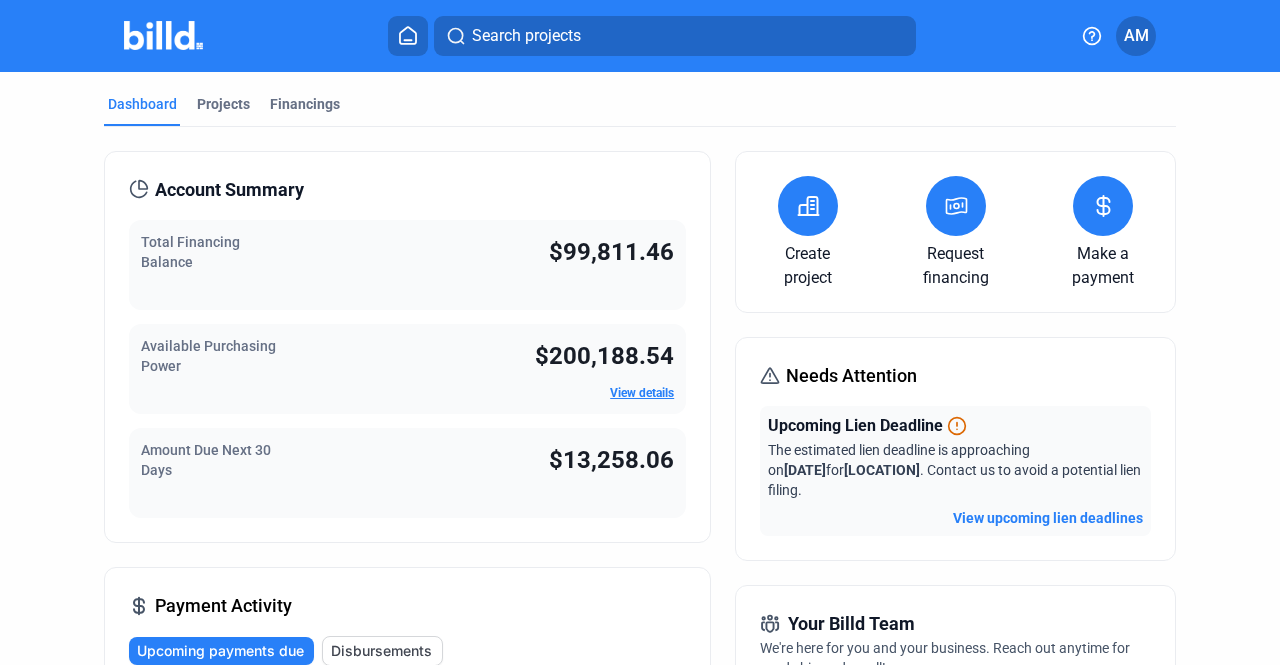 scroll, scrollTop: 1, scrollLeft: 0, axis: vertical 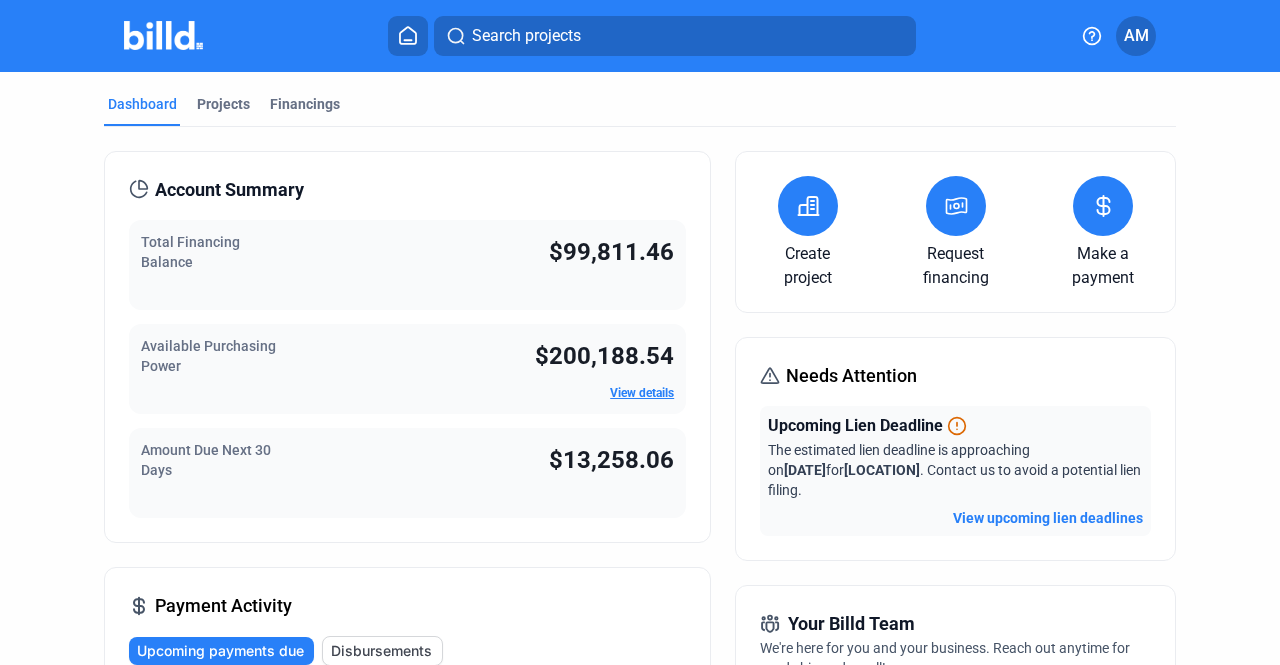 click at bounding box center [32, 1155] 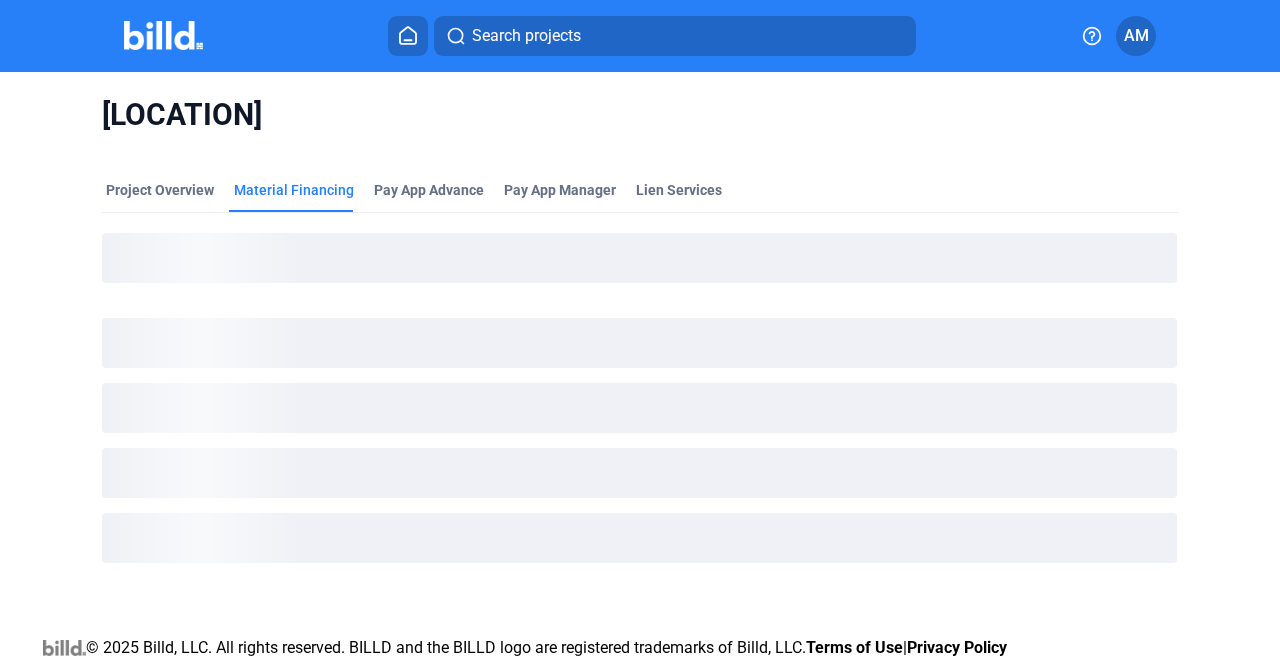 click on "close" at bounding box center (988, 698) 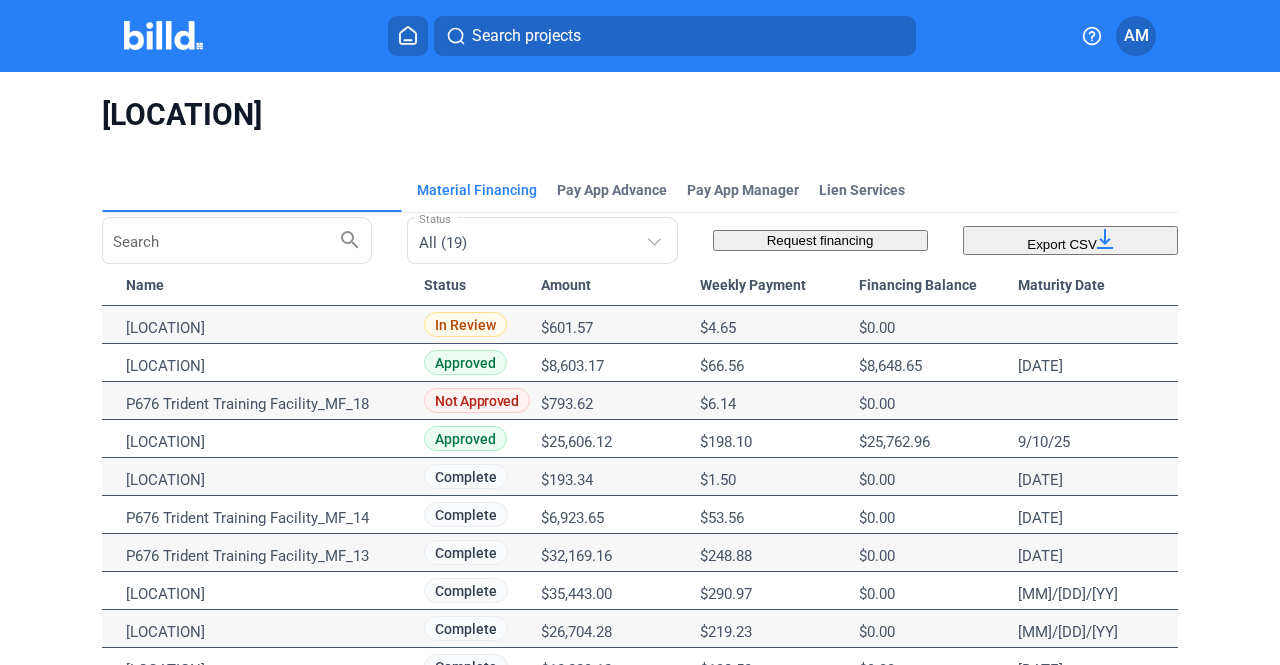 click on "Project Overview" at bounding box center [160, 358] 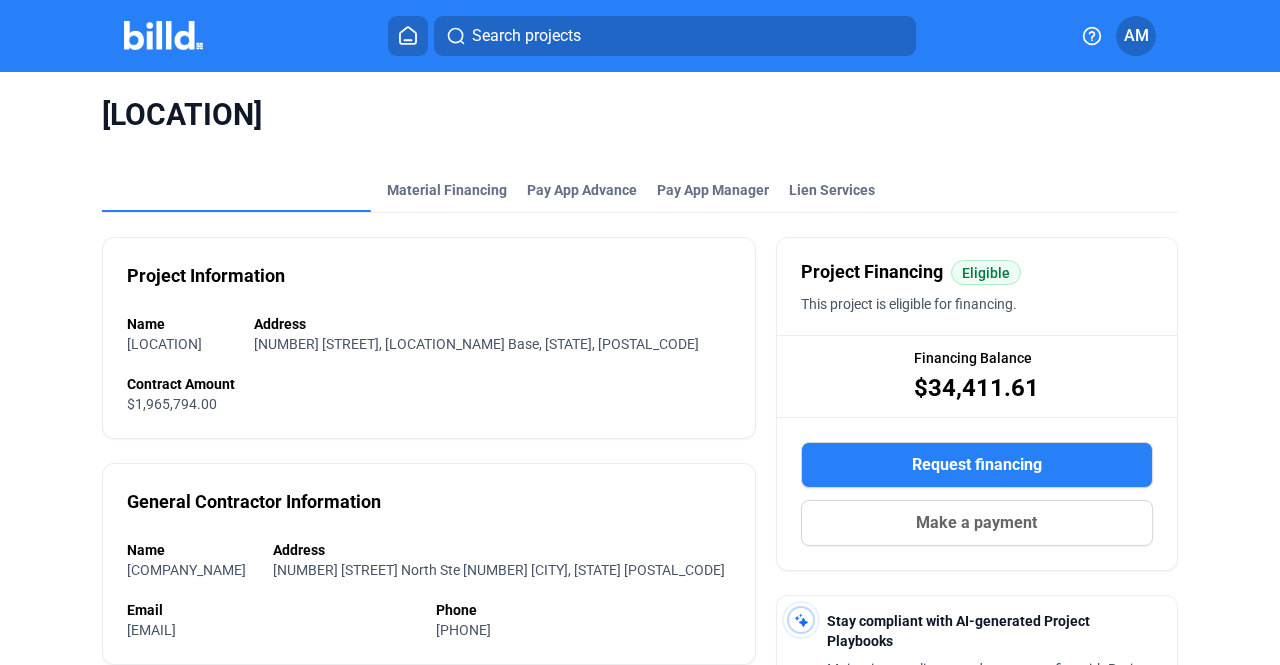 click on "Project Overview" at bounding box center [236, 196] 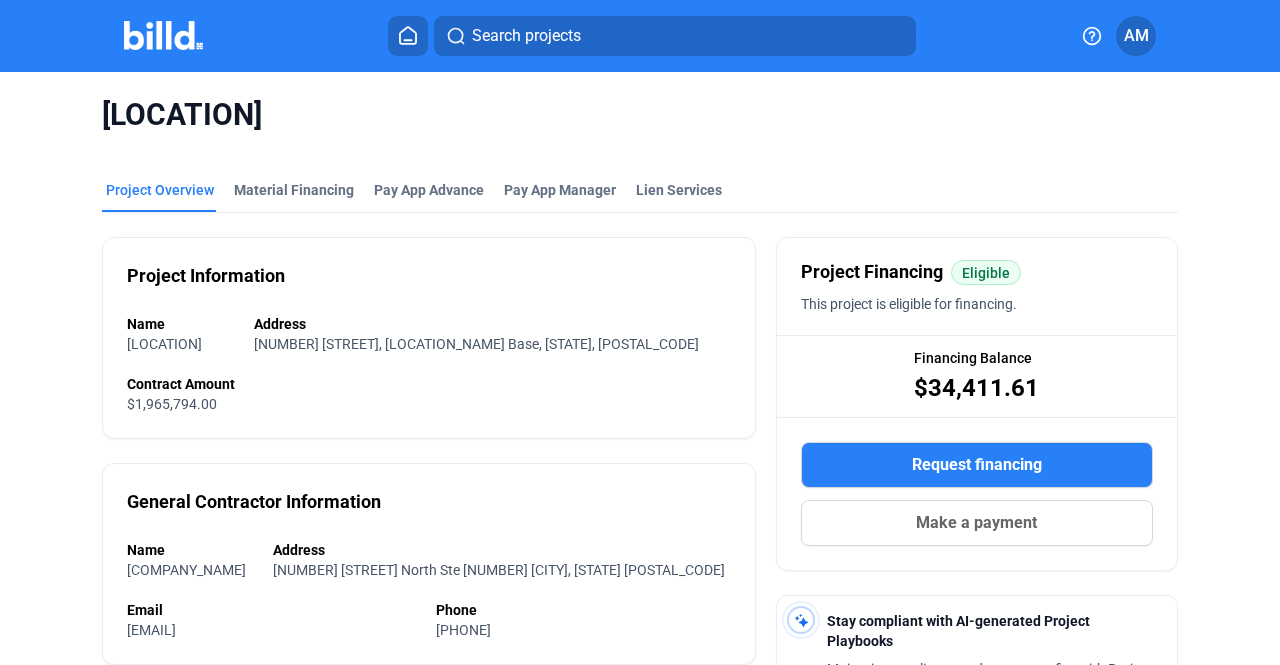 click at bounding box center (163, 35) 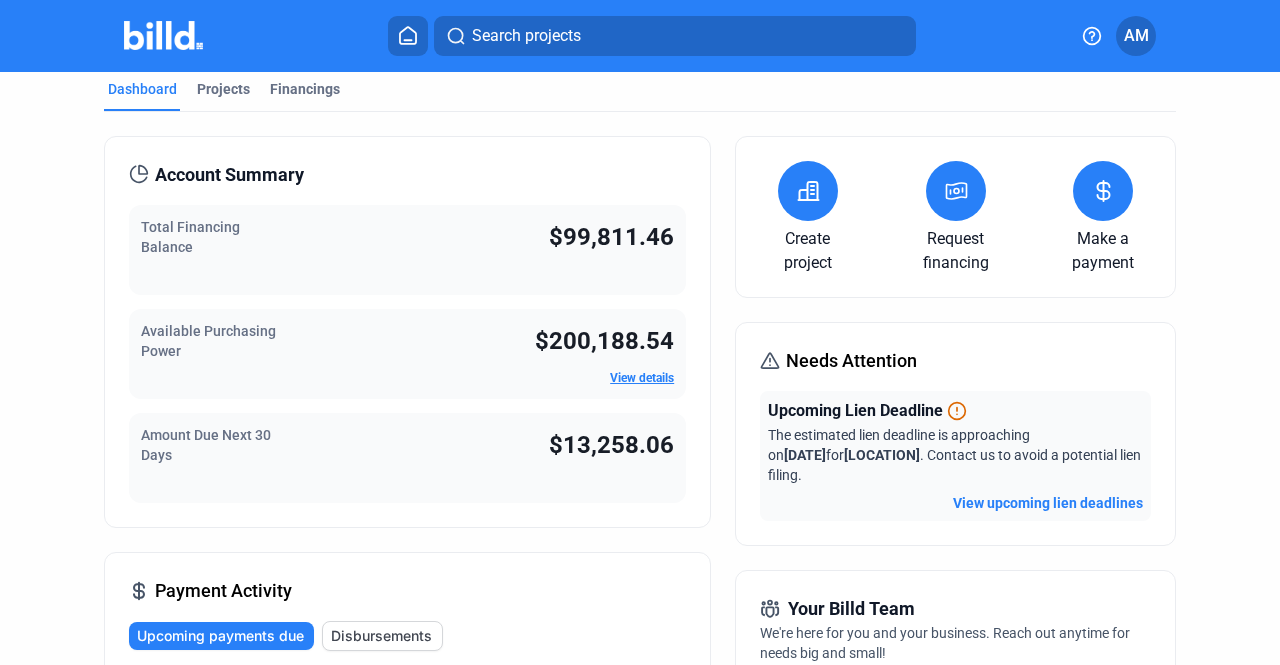 scroll, scrollTop: 0, scrollLeft: 0, axis: both 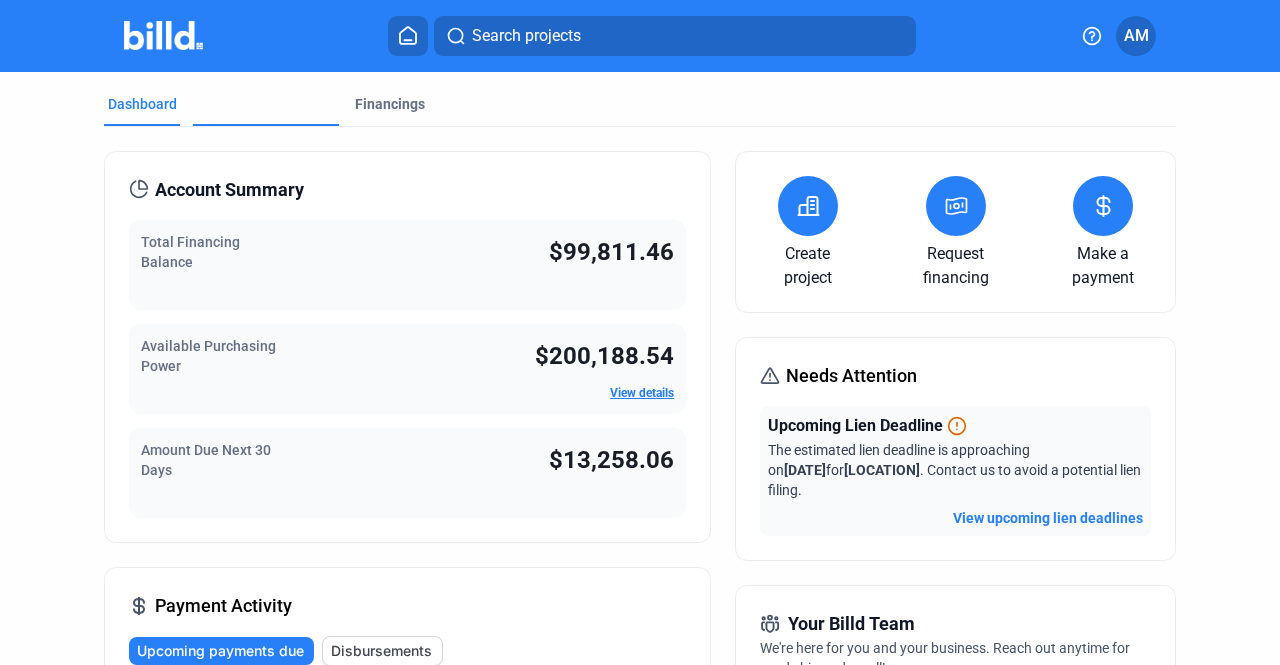 click on "Projects" at bounding box center (223, 174) 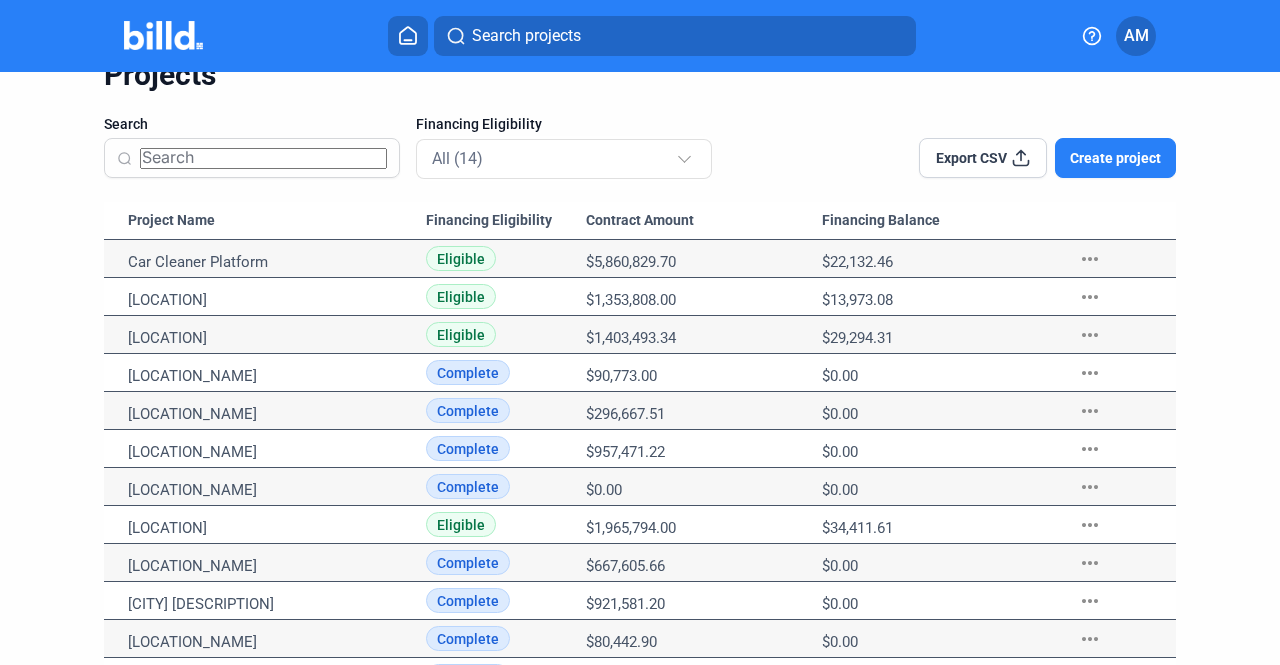 scroll, scrollTop: 96, scrollLeft: 0, axis: vertical 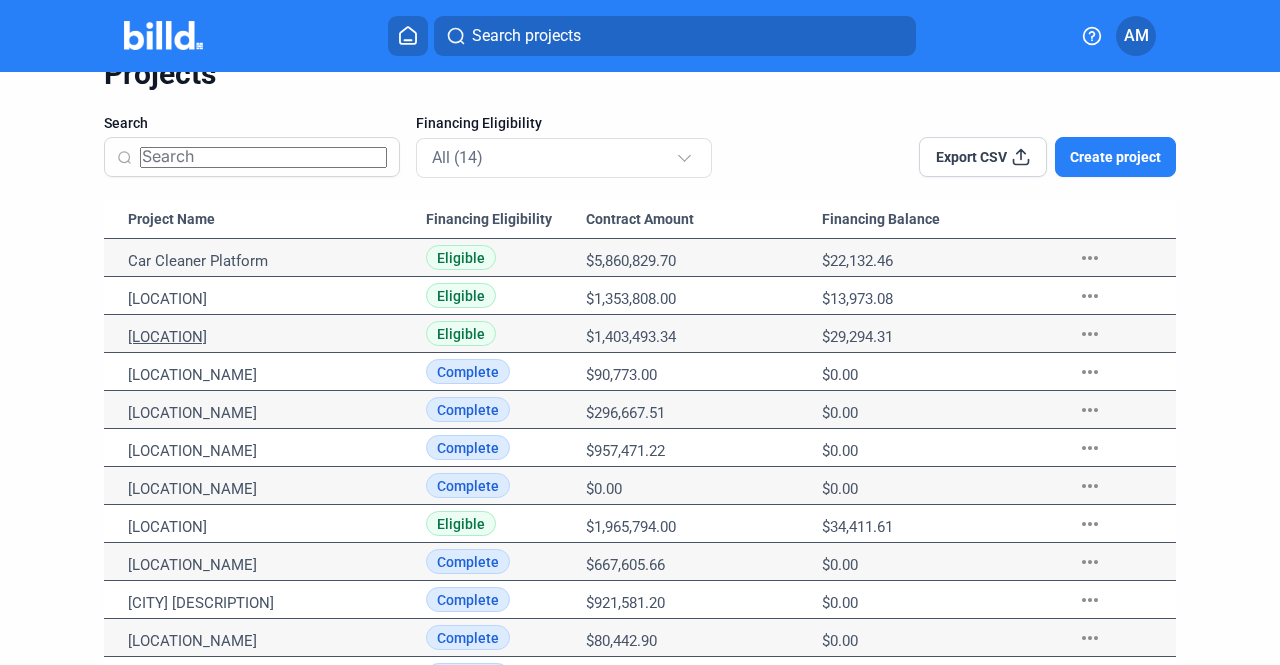click on "[LOCATION]" at bounding box center (269, 261) 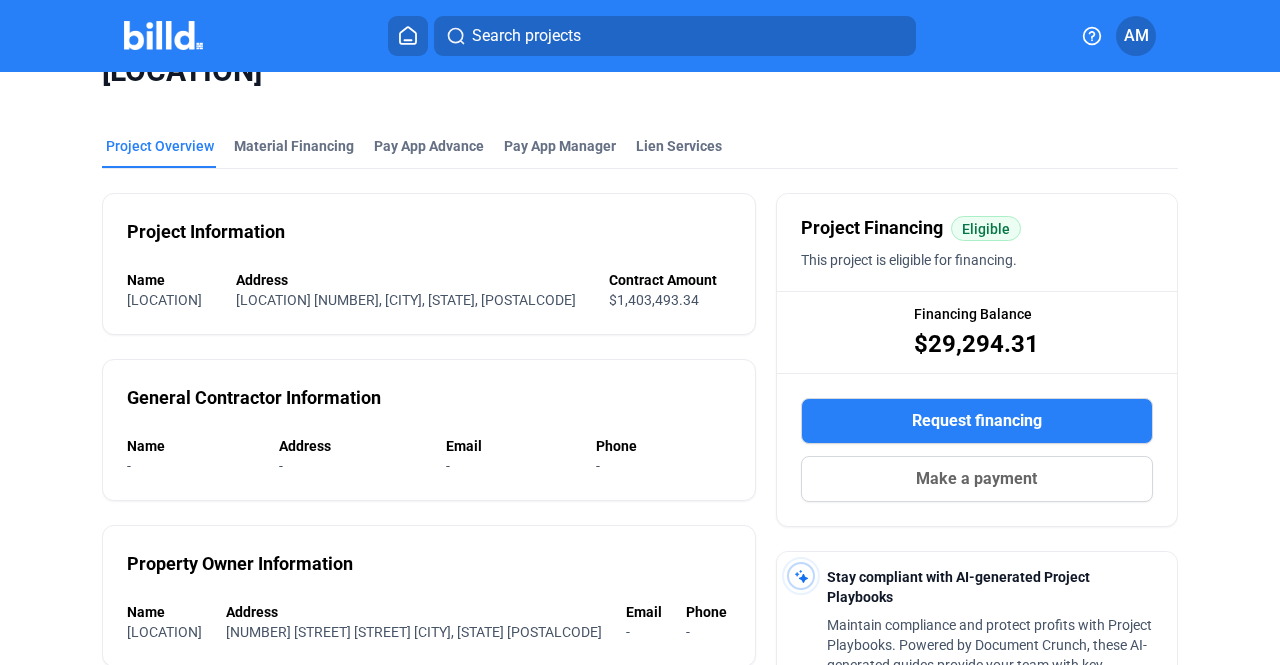 scroll, scrollTop: 44, scrollLeft: 0, axis: vertical 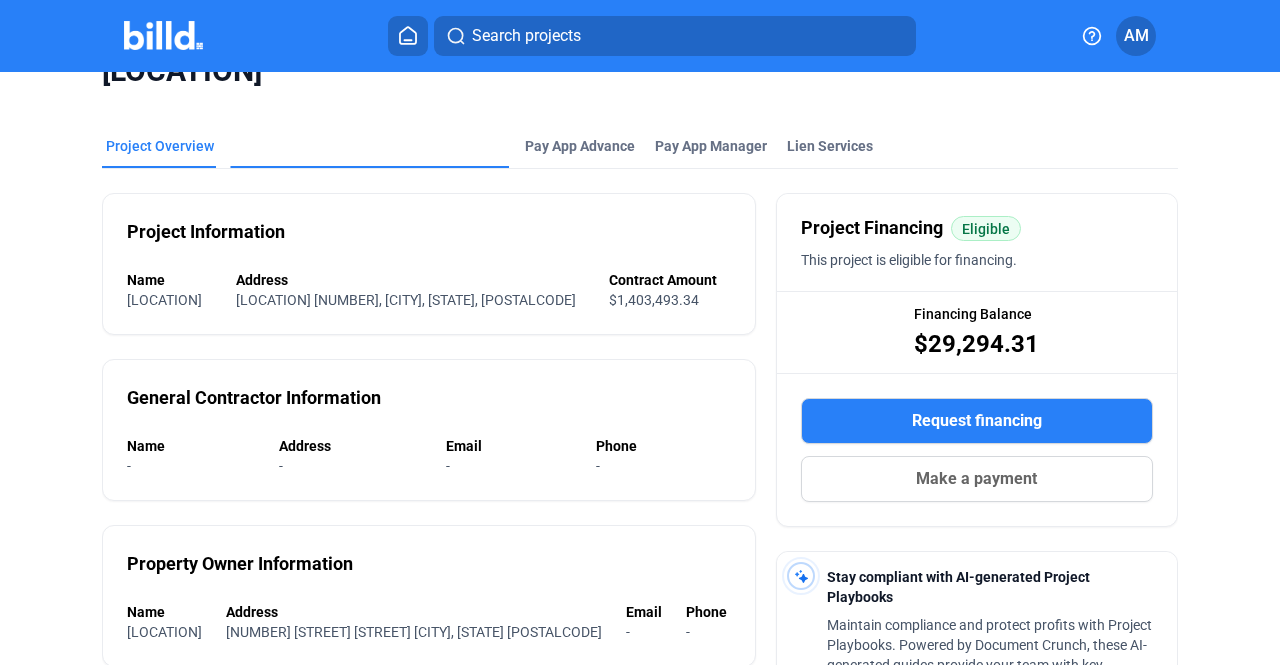 click on "Material Financing" at bounding box center [294, 282] 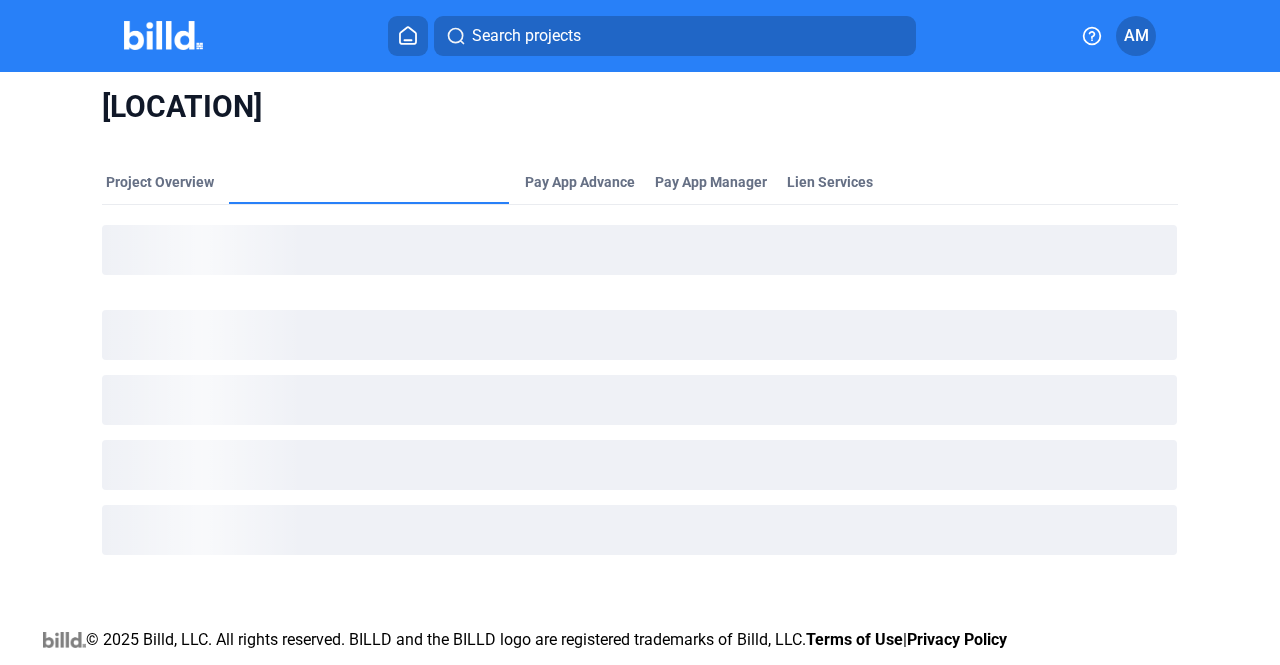 scroll, scrollTop: 0, scrollLeft: 0, axis: both 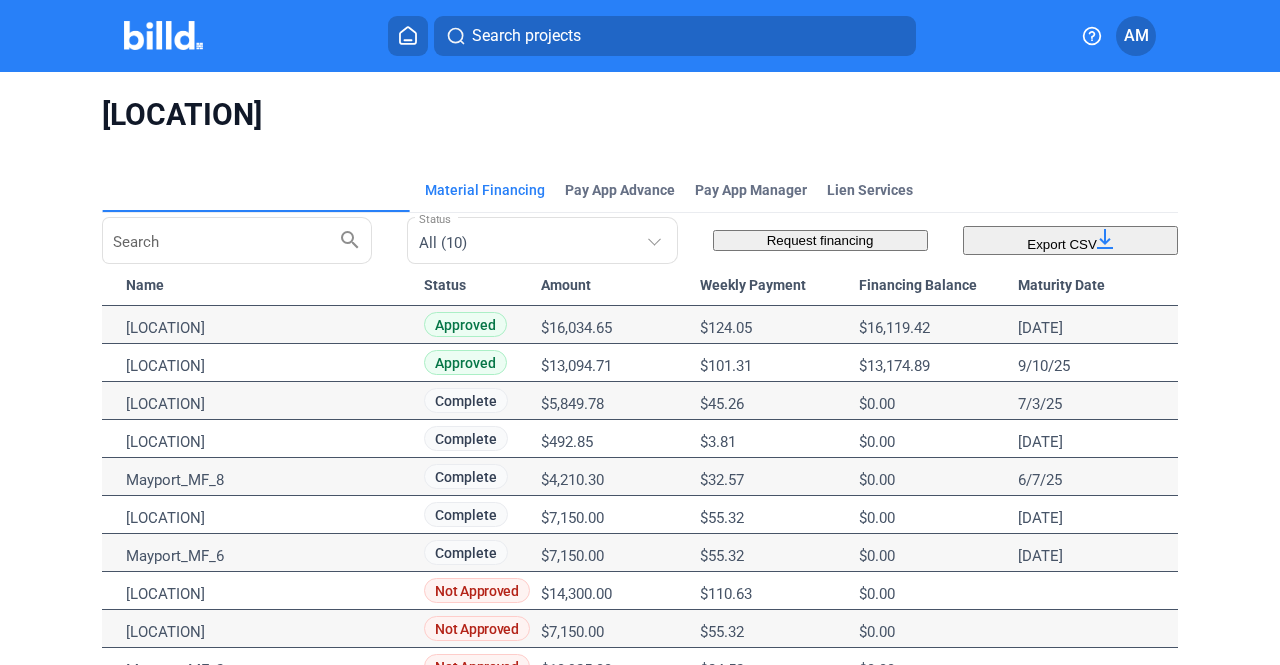 click on "Project Overview" at bounding box center [255, 196] 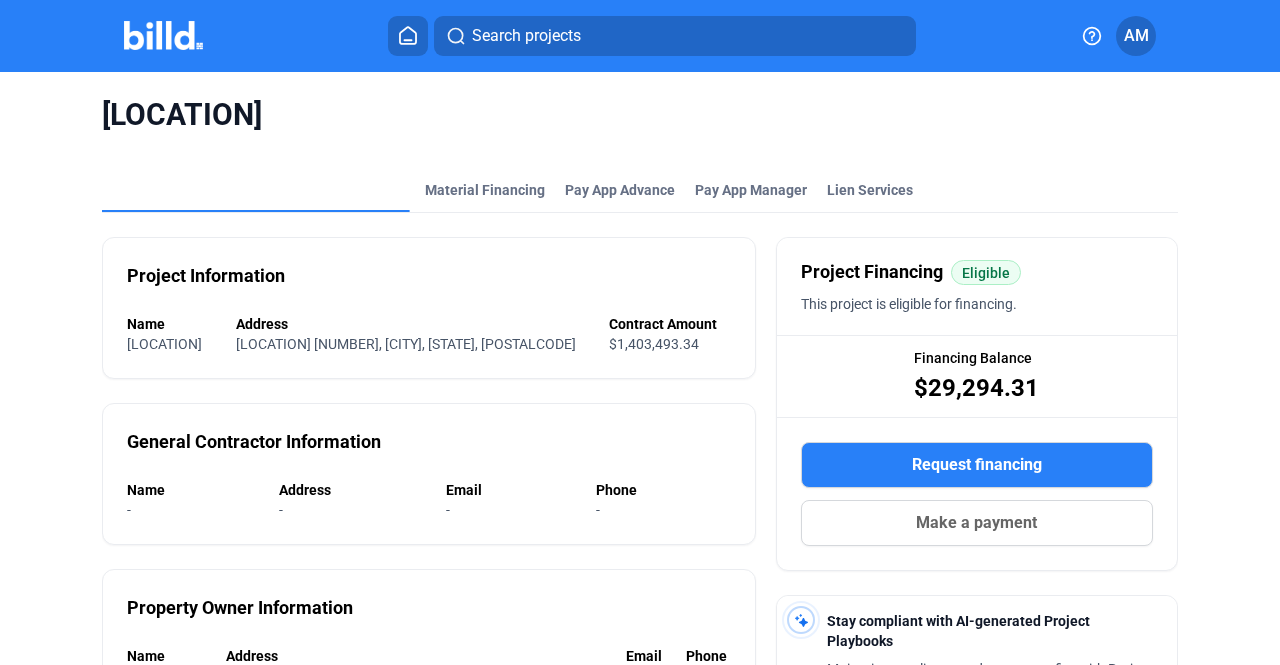 scroll, scrollTop: 0, scrollLeft: 0, axis: both 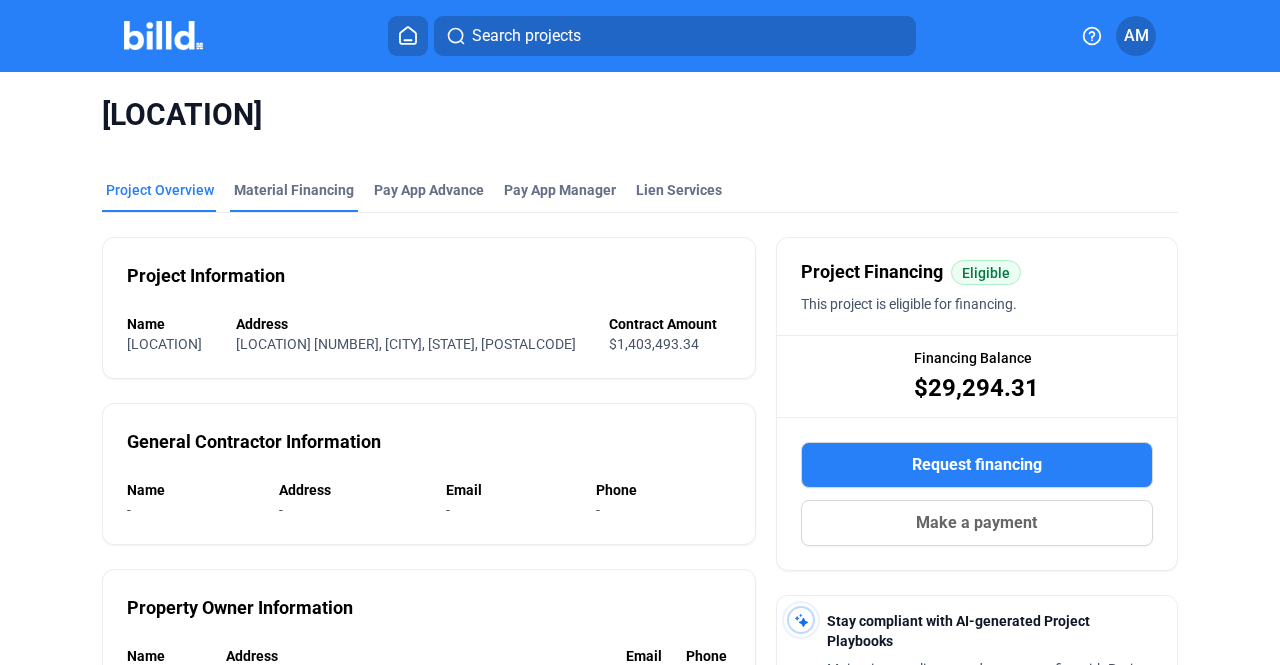 click on "Material Financing" at bounding box center (294, 190) 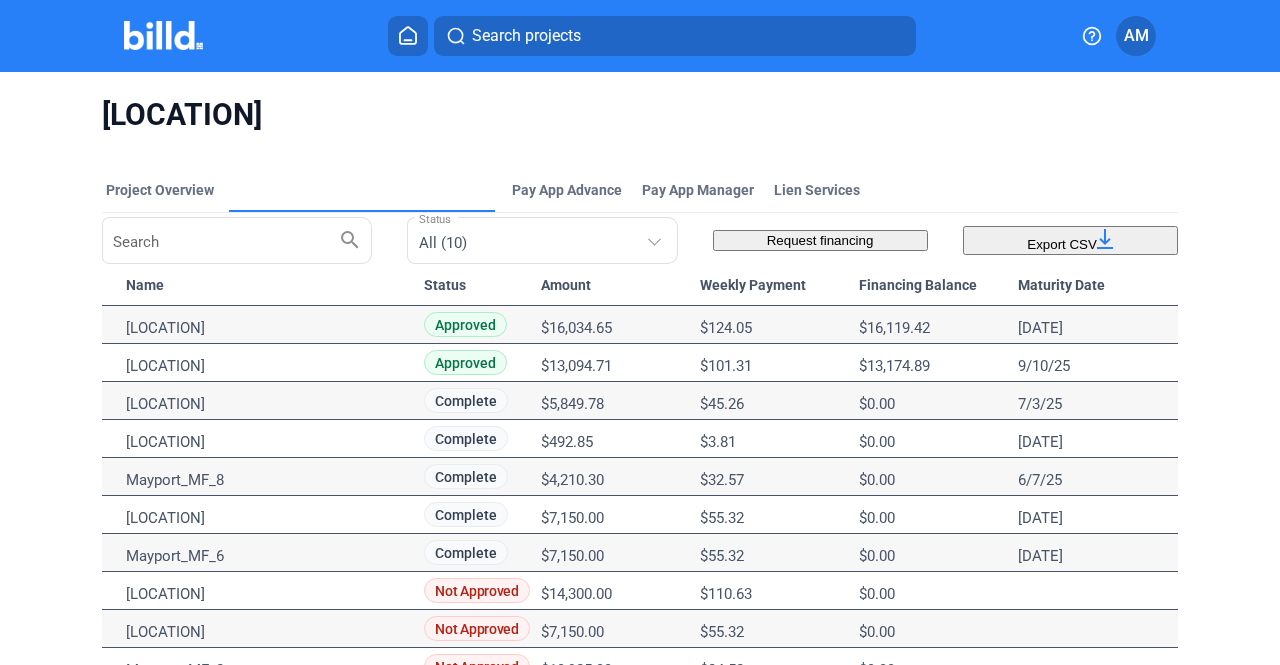 scroll, scrollTop: 0, scrollLeft: 0, axis: both 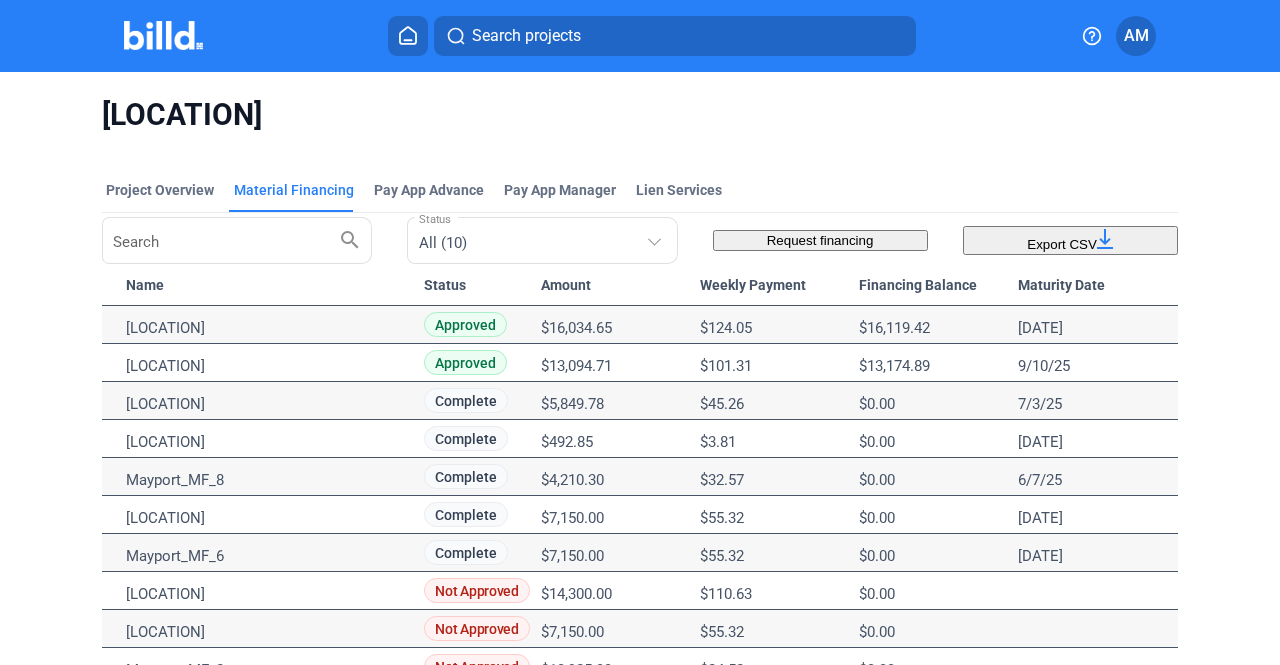 click at bounding box center [163, 35] 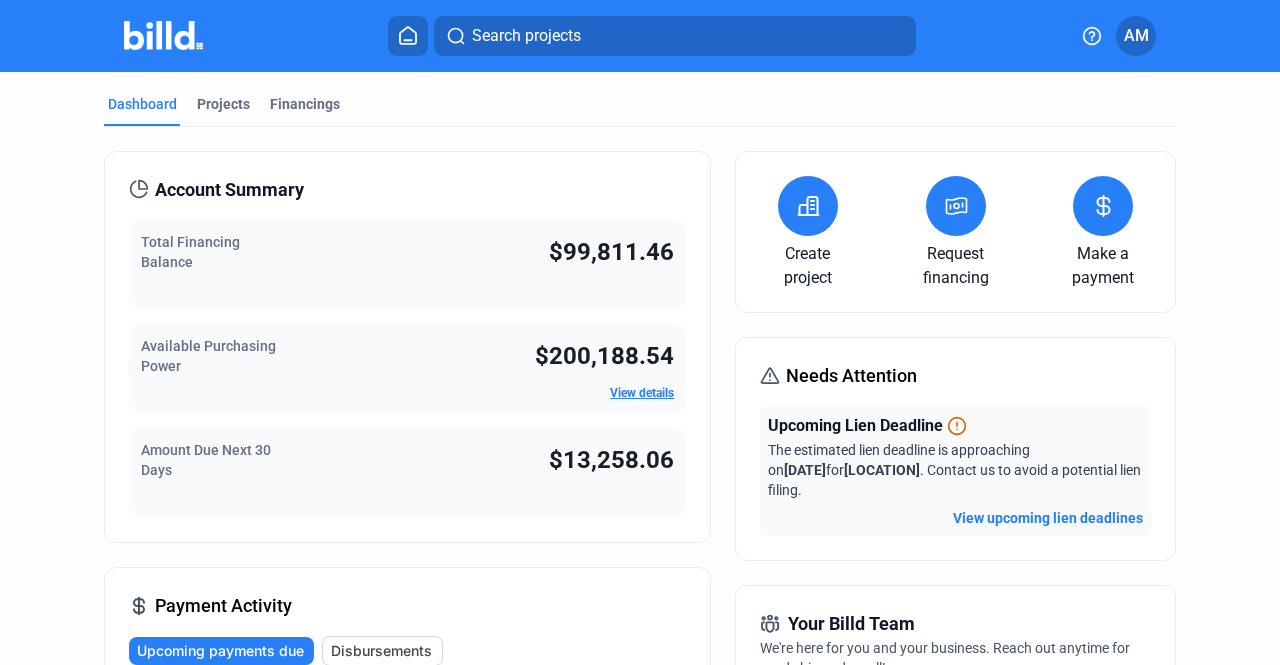 click on "View upcoming lien deadlines" at bounding box center [1048, 518] 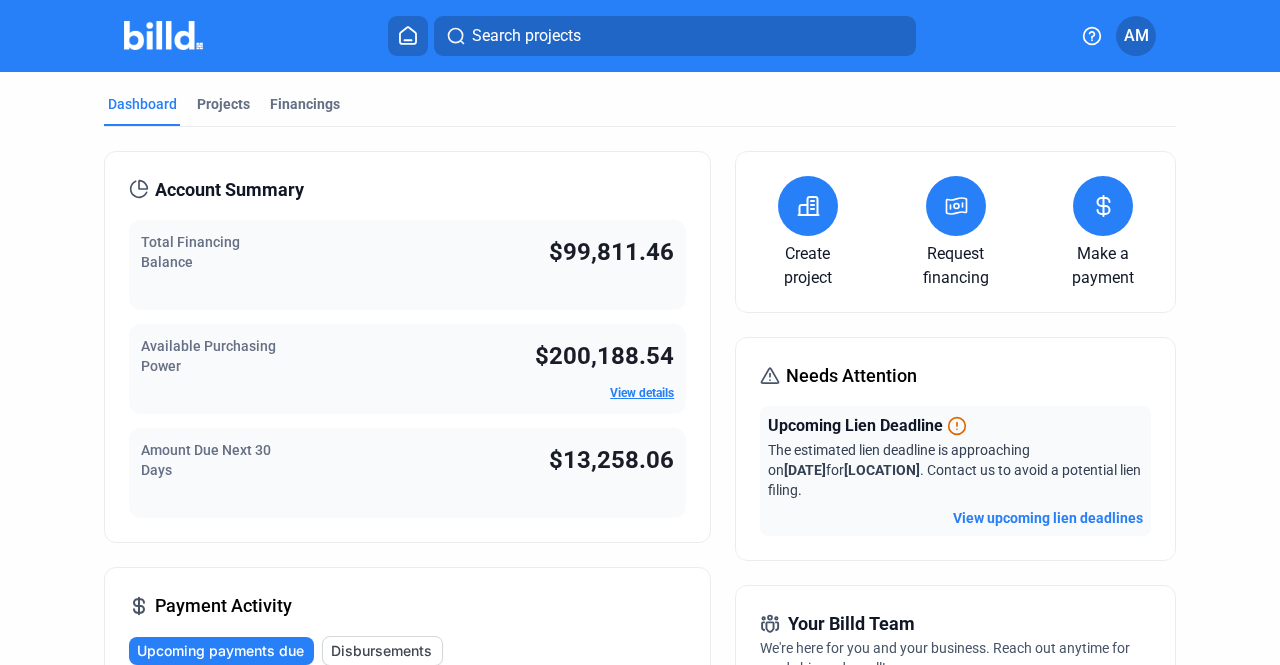 click on "close" at bounding box center (988, 714) 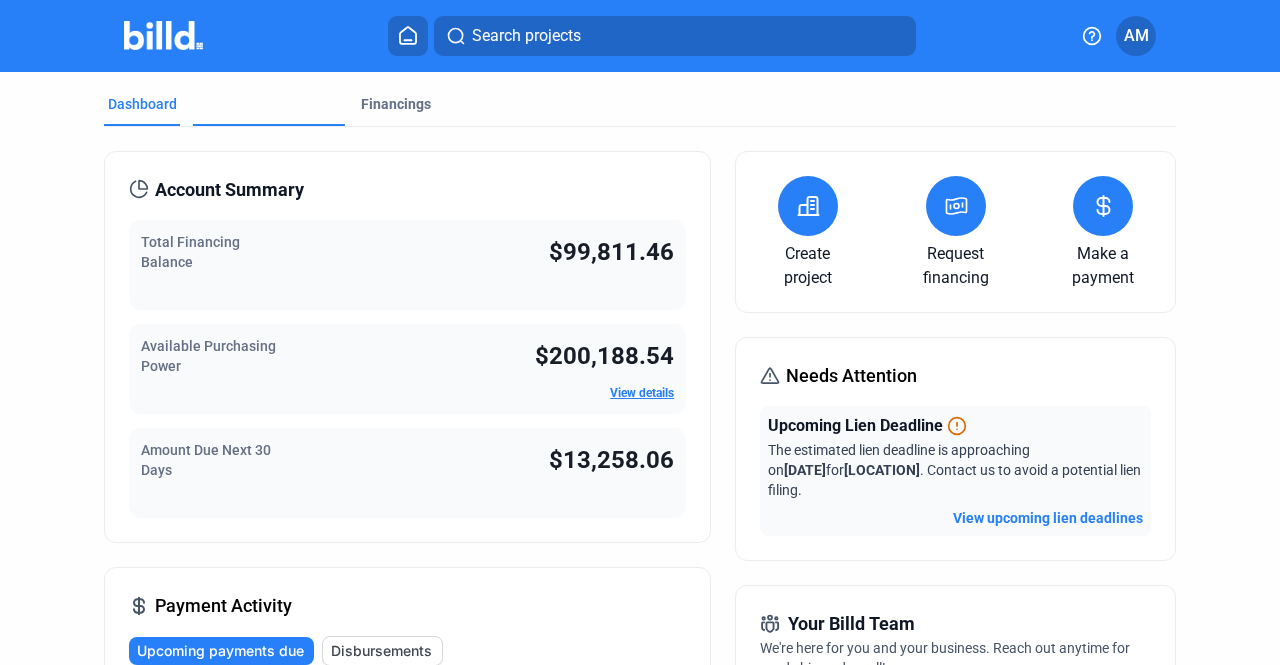 click on "Projects" at bounding box center [223, 180] 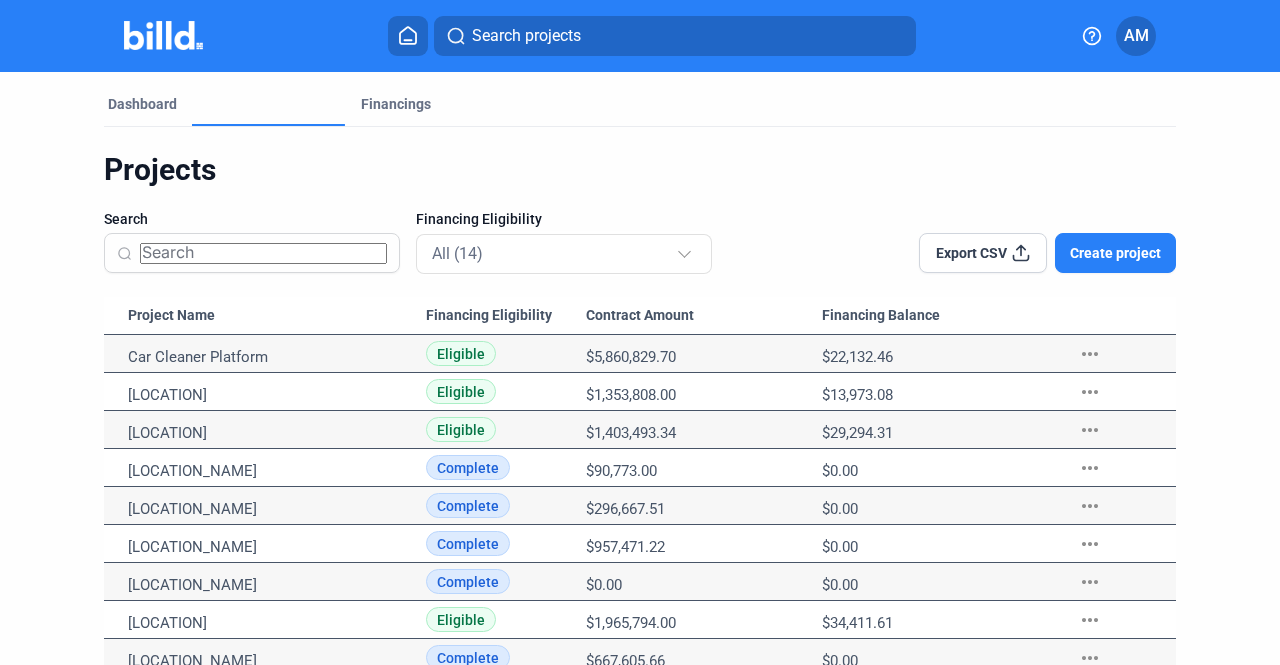 click on "Projects" at bounding box center [223, 180] 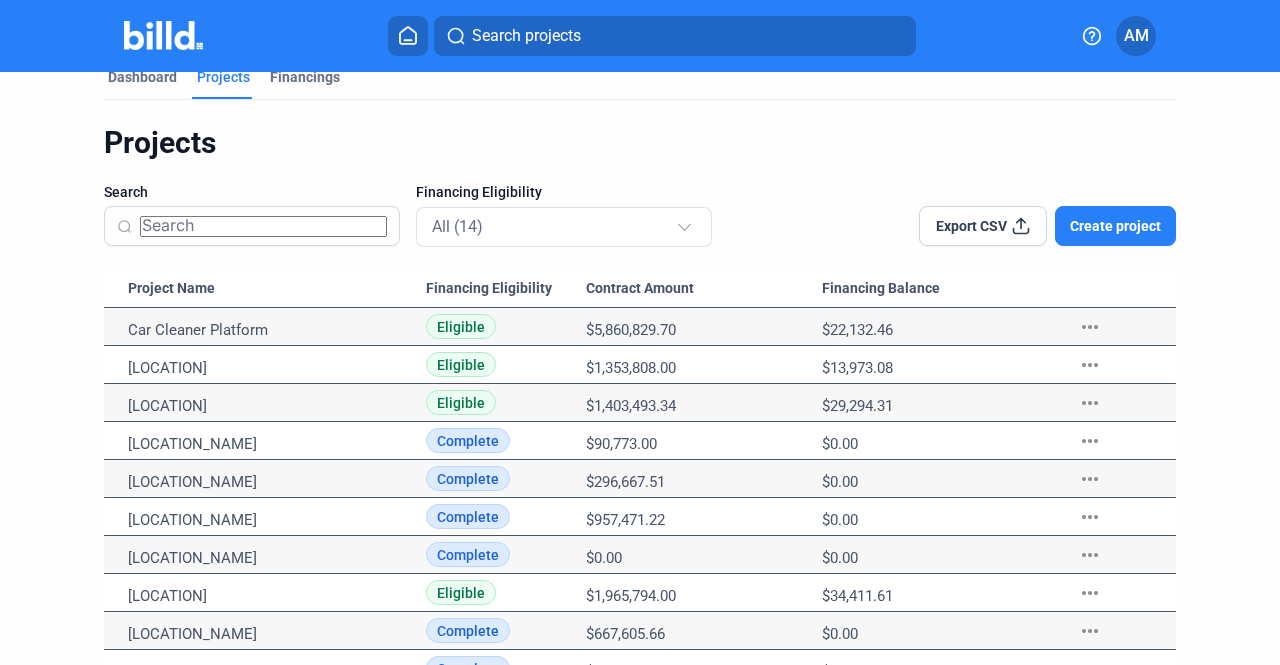 scroll, scrollTop: 0, scrollLeft: 0, axis: both 